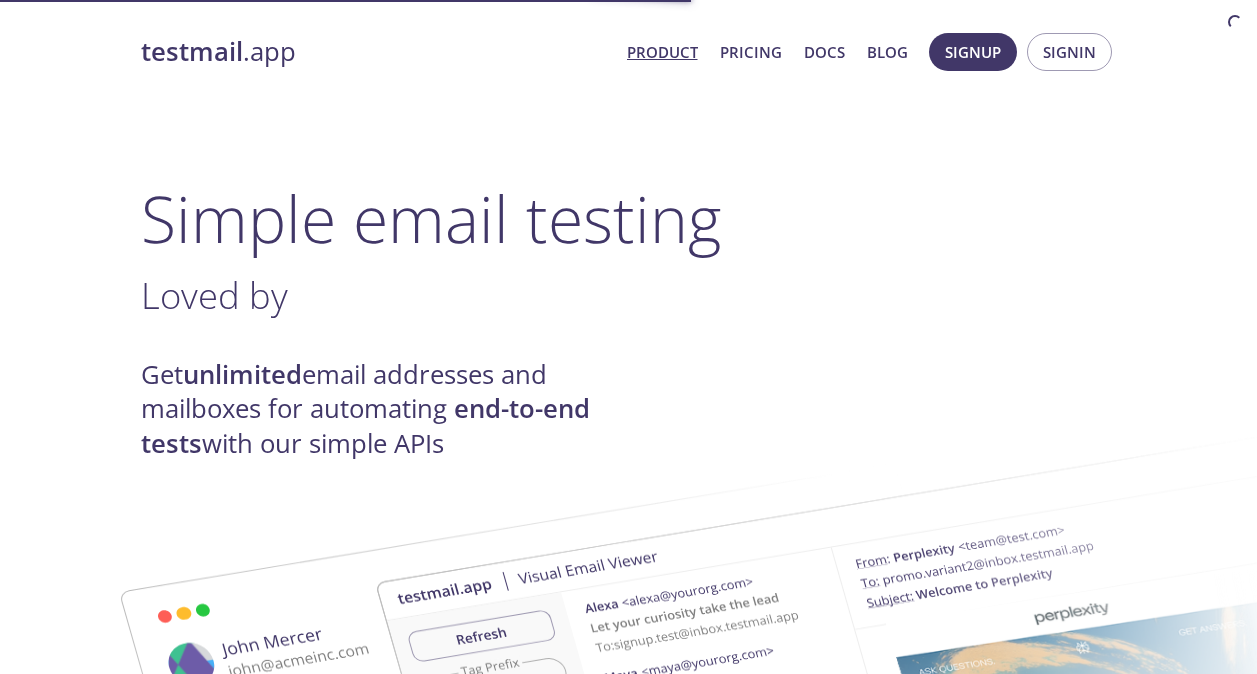 scroll, scrollTop: 0, scrollLeft: 0, axis: both 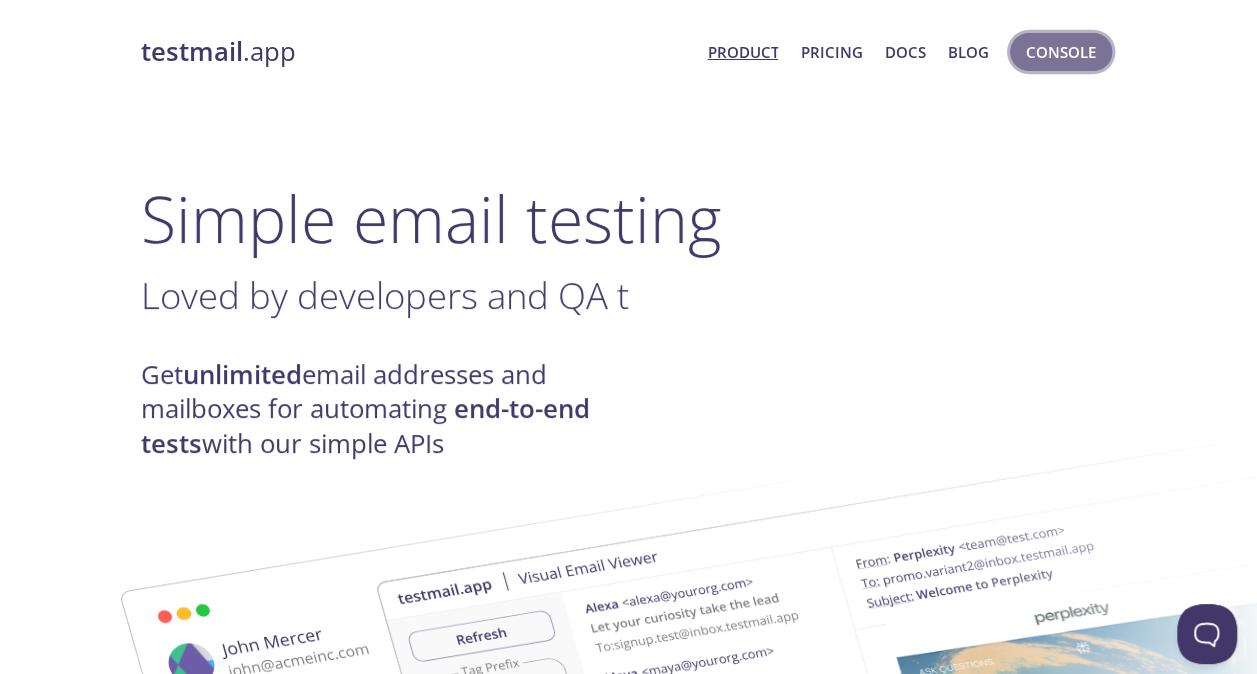 click on "Console" at bounding box center [1061, 52] 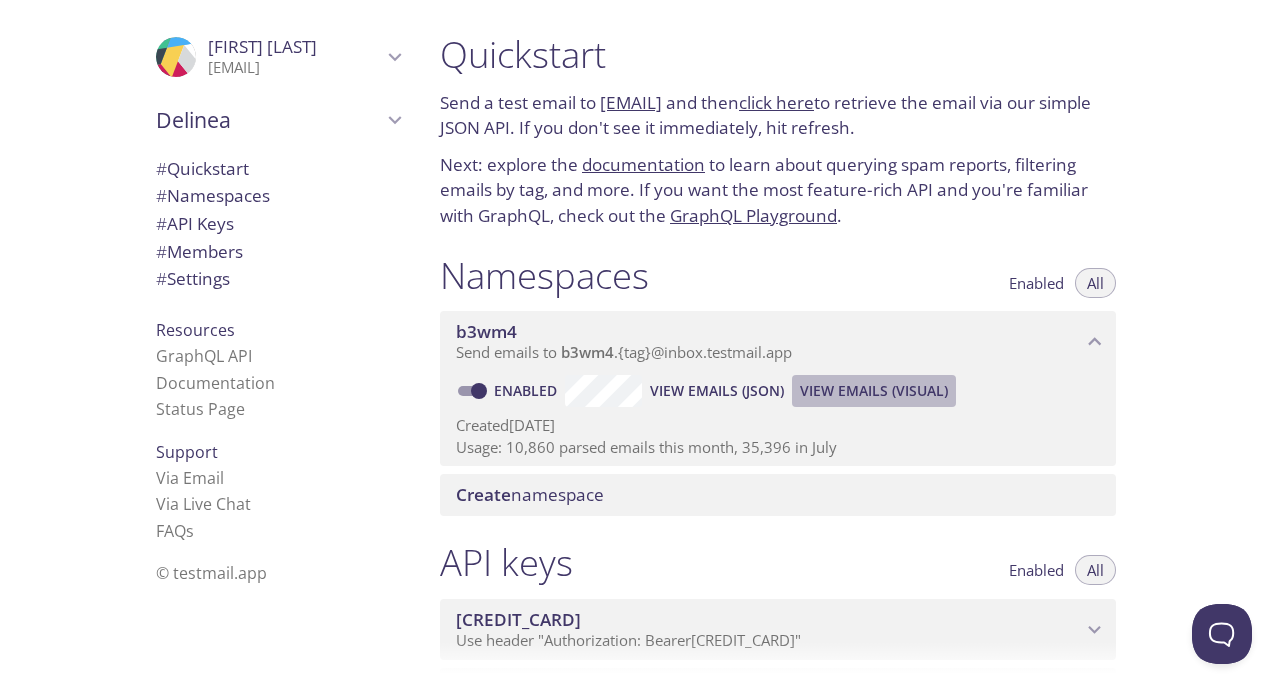 click on "View Emails (Visual)" at bounding box center (874, 391) 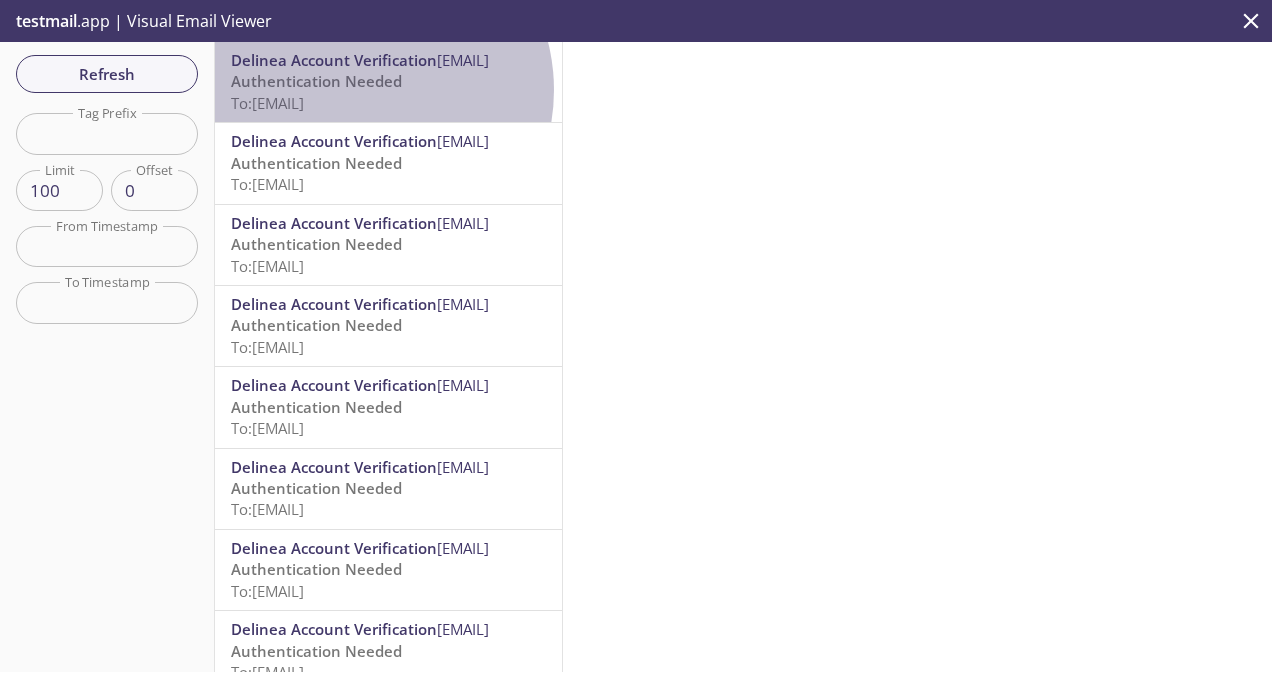 click on "Authentication Needed" at bounding box center (316, 81) 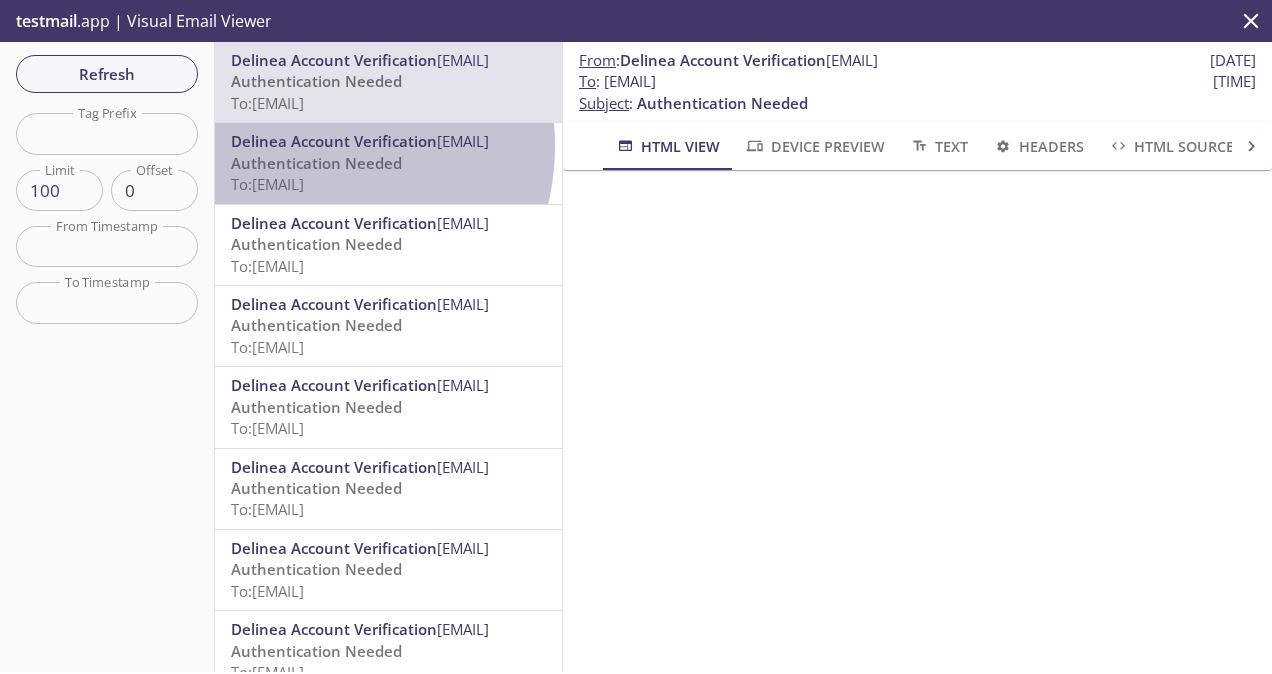 click on "Delinea Account Verification" at bounding box center (334, 141) 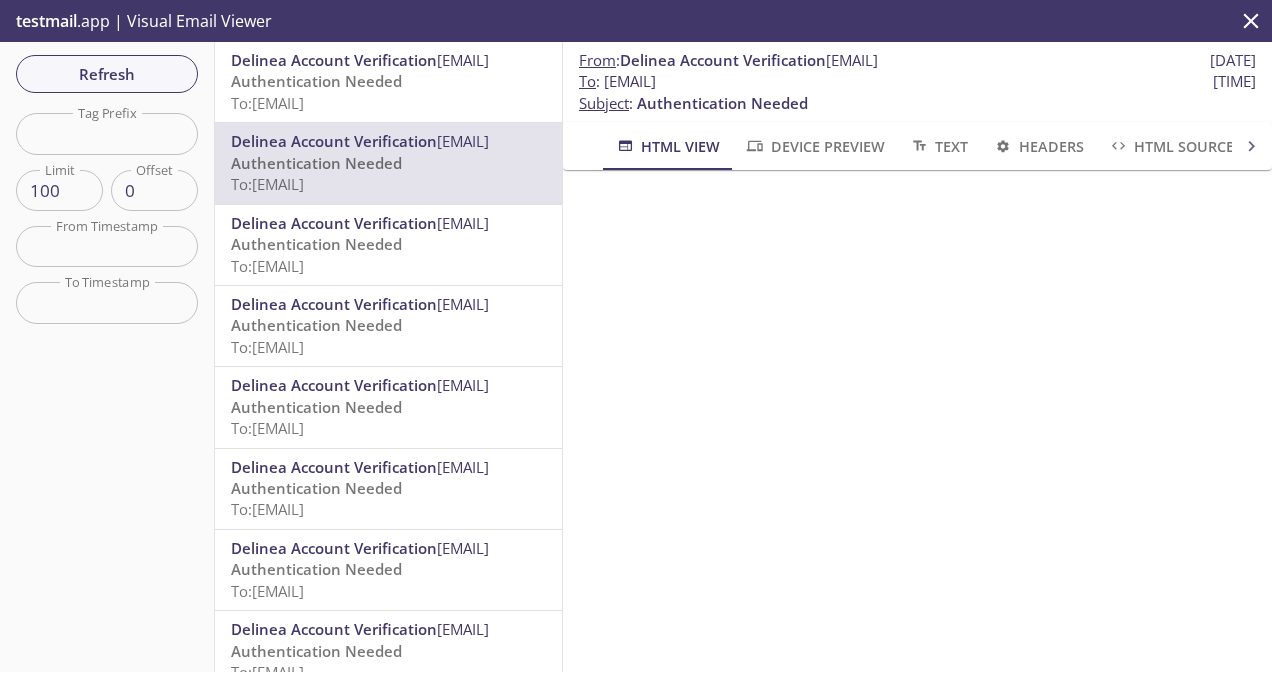click on "Authentication Needed" at bounding box center [316, 244] 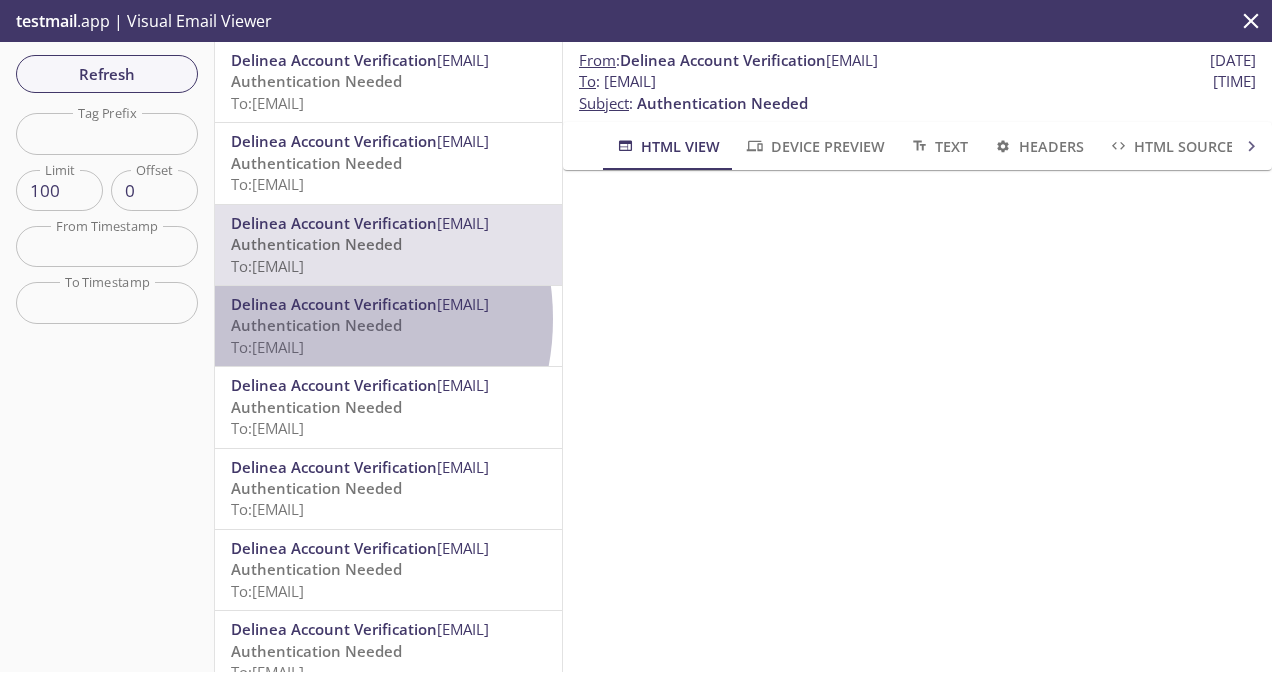 click on "Authentication Needed" at bounding box center (316, 325) 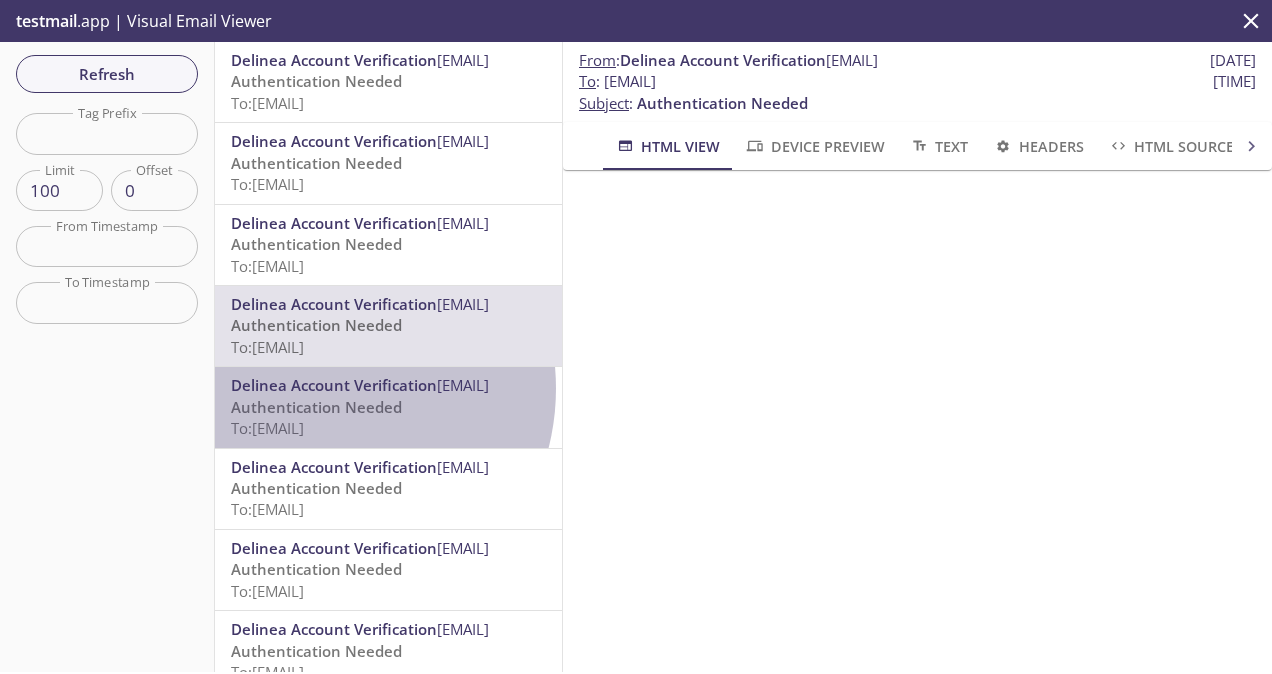 click on "Delinea Account Verification" at bounding box center [334, 385] 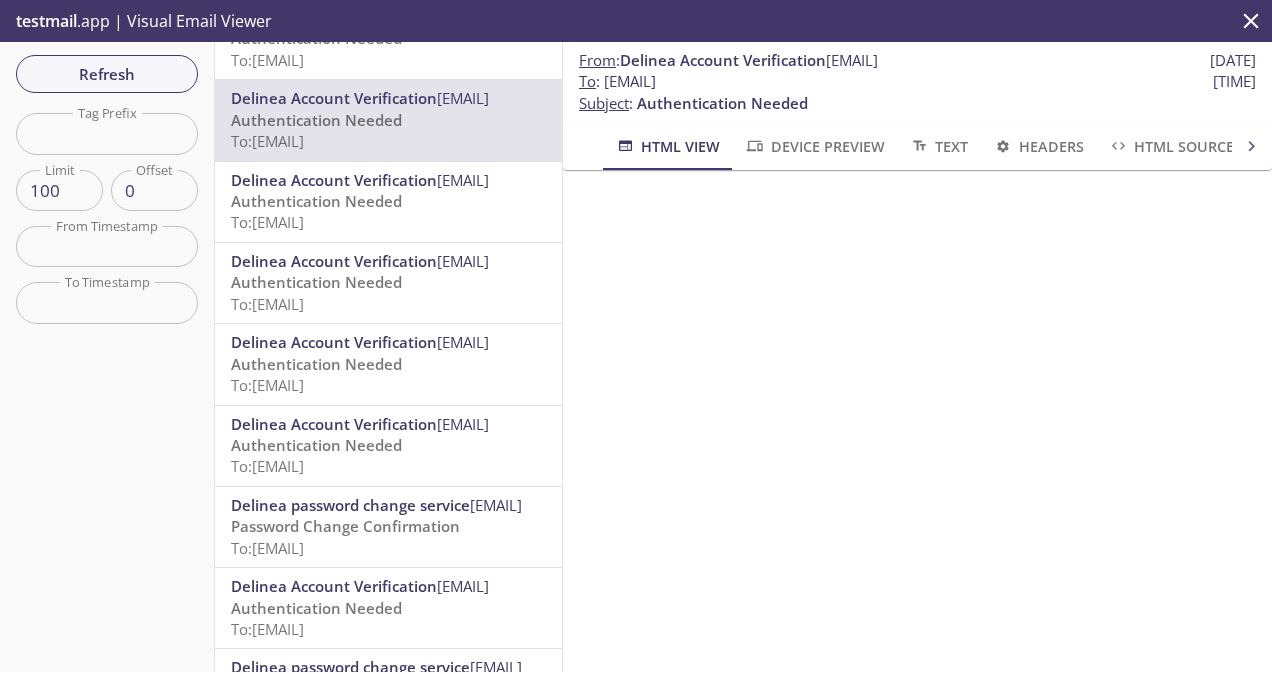 scroll, scrollTop: 398, scrollLeft: 0, axis: vertical 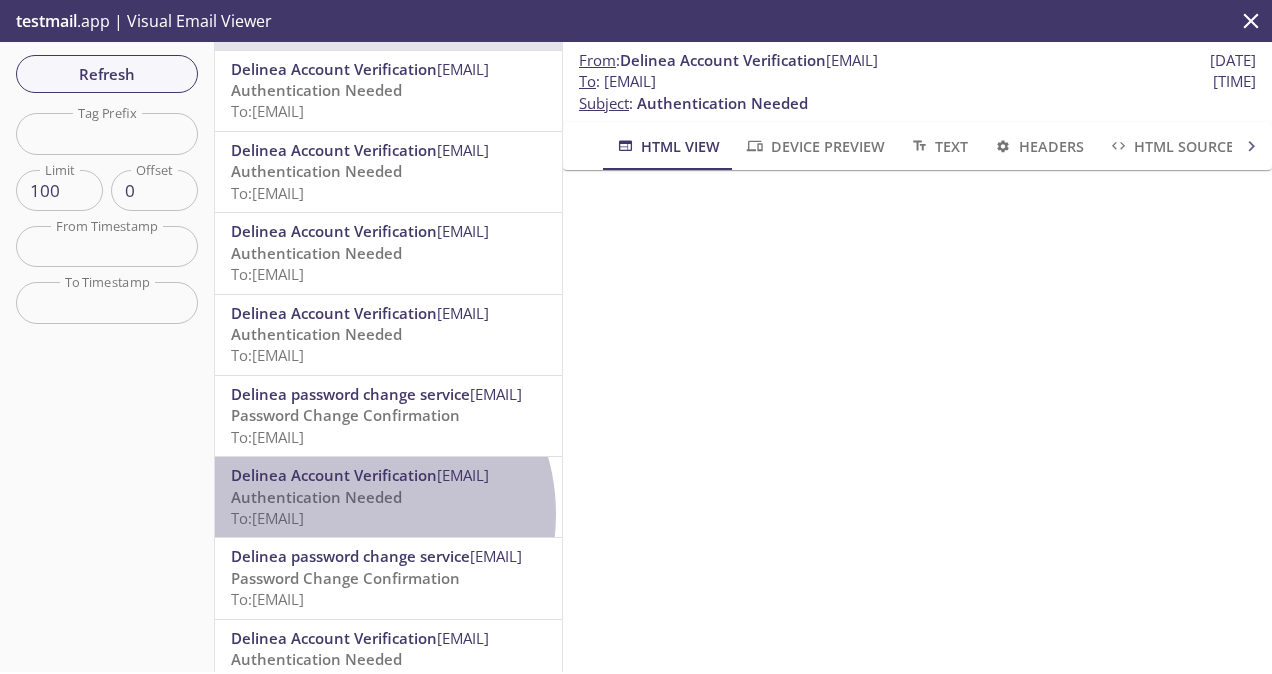 click on "To:  [EMAIL]" at bounding box center [267, 518] 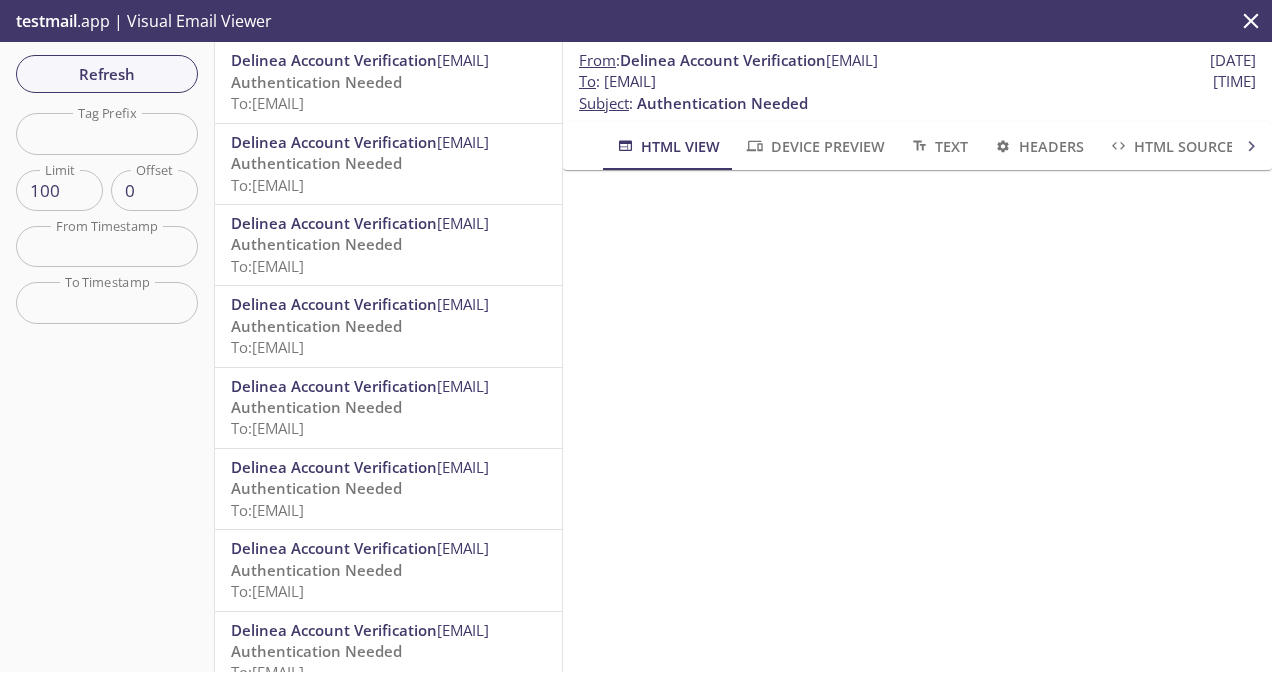 scroll, scrollTop: 0, scrollLeft: 0, axis: both 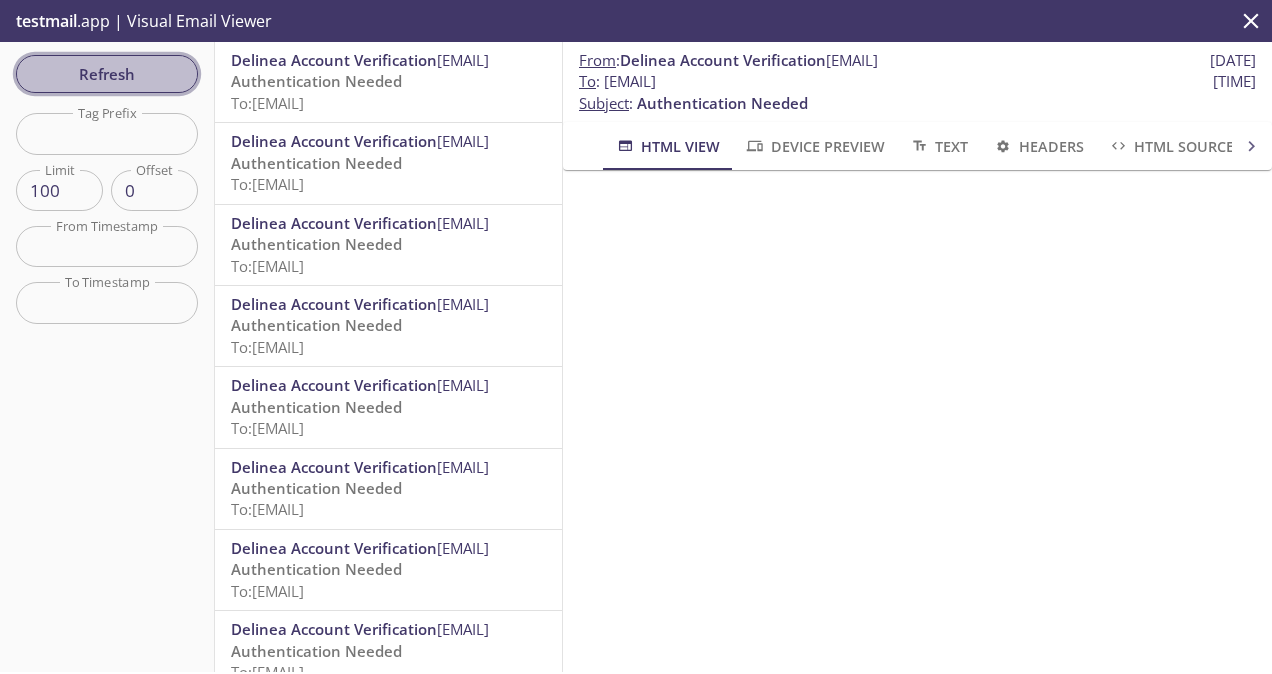 click on "Refresh" at bounding box center [107, 74] 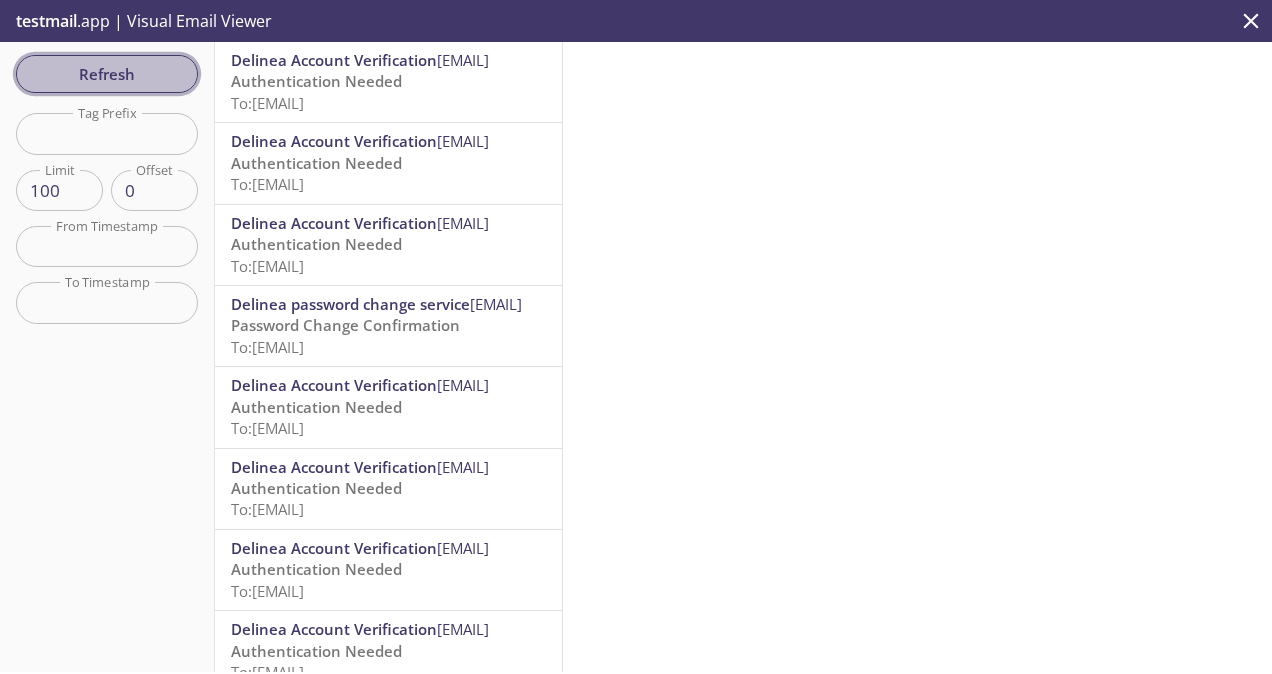 click on "Refresh" at bounding box center [107, 74] 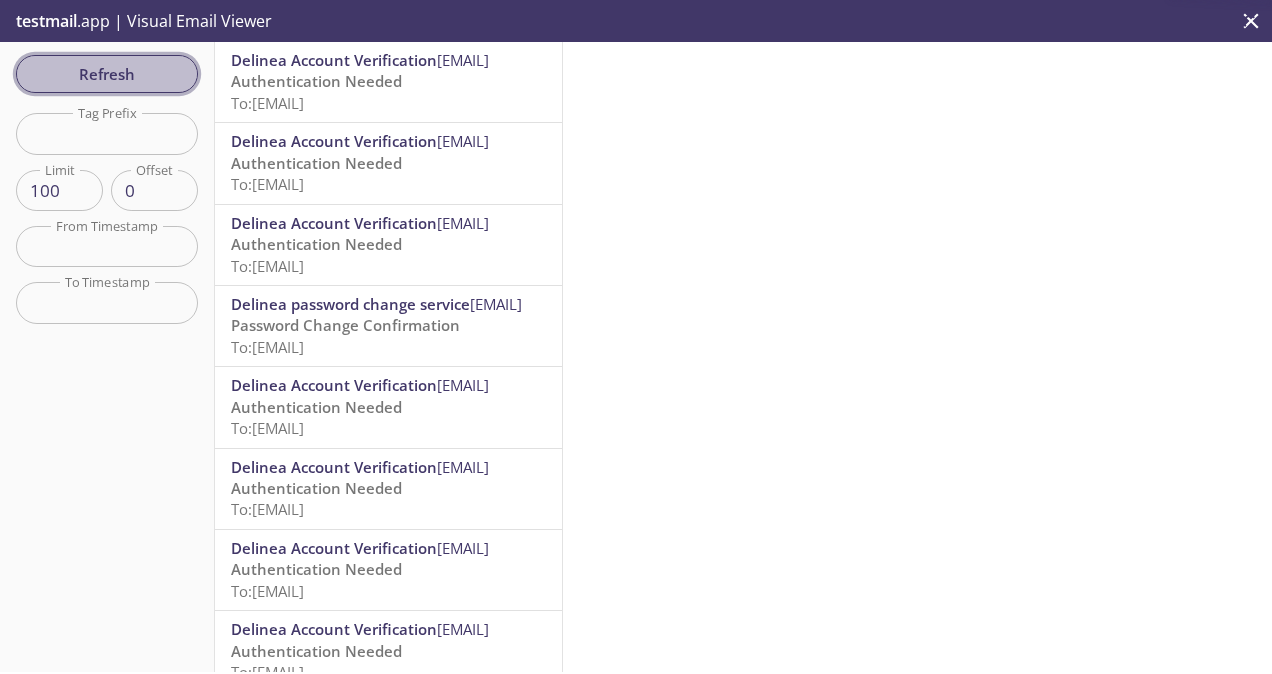 click on "Refresh" at bounding box center (107, 74) 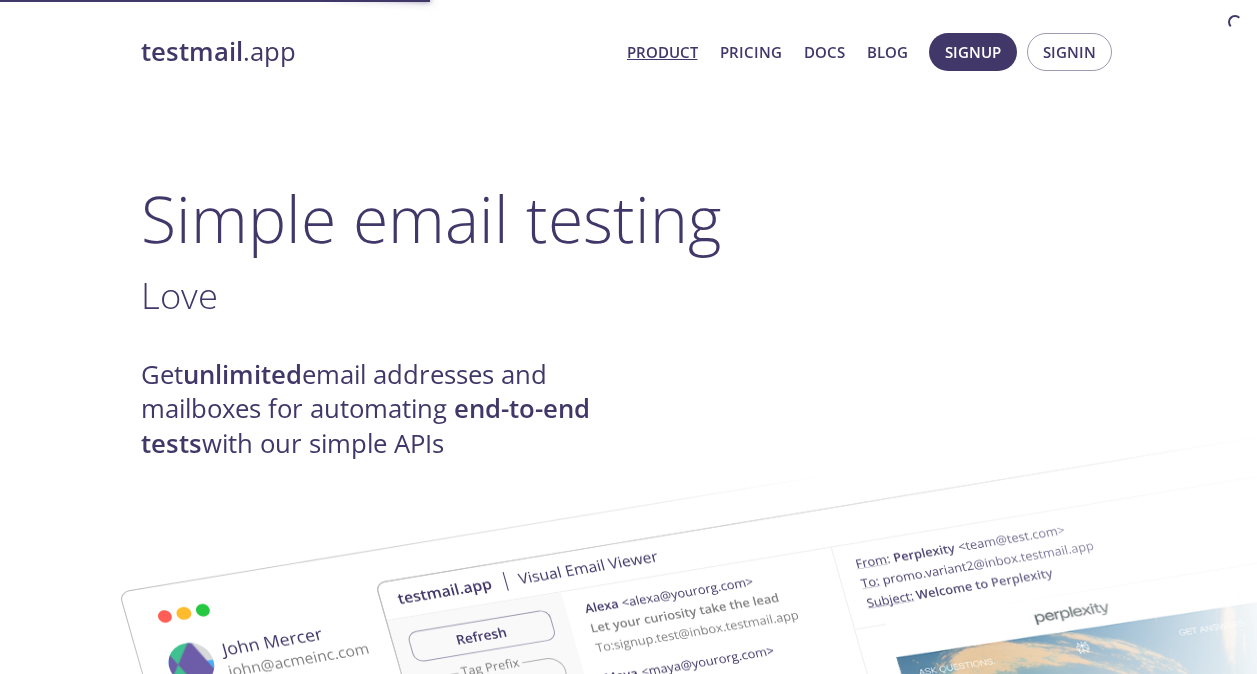 scroll, scrollTop: 0, scrollLeft: 0, axis: both 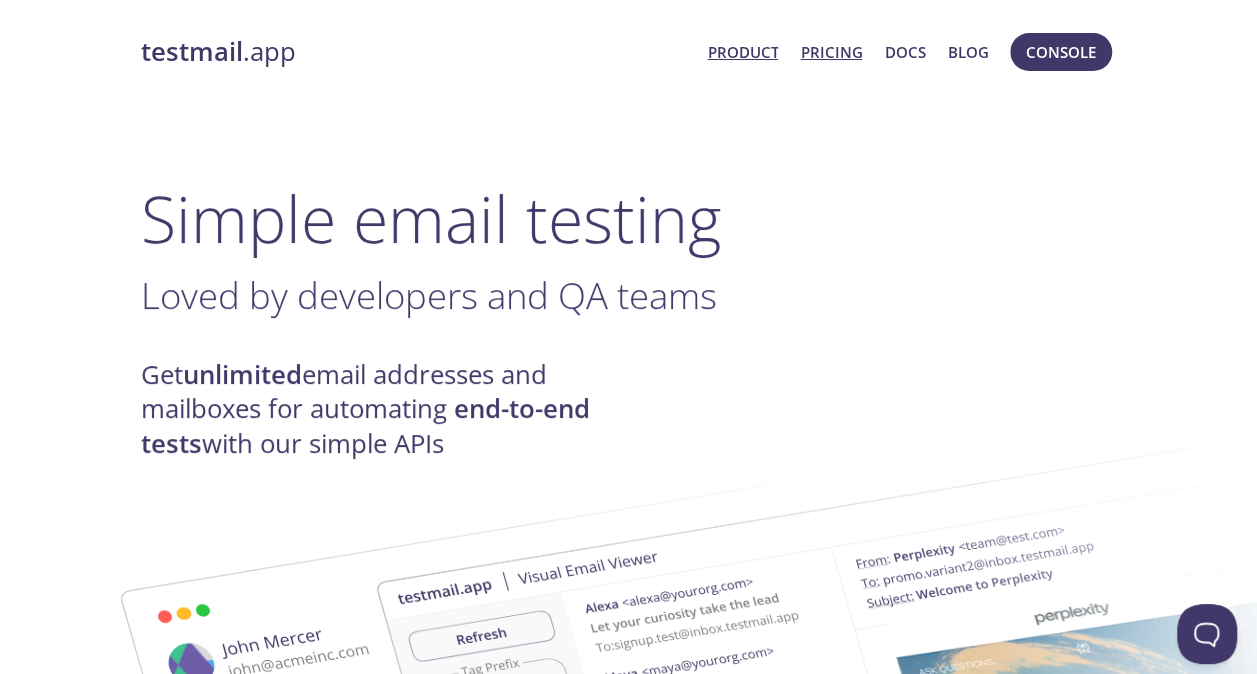 click on "Pricing" at bounding box center [831, 52] 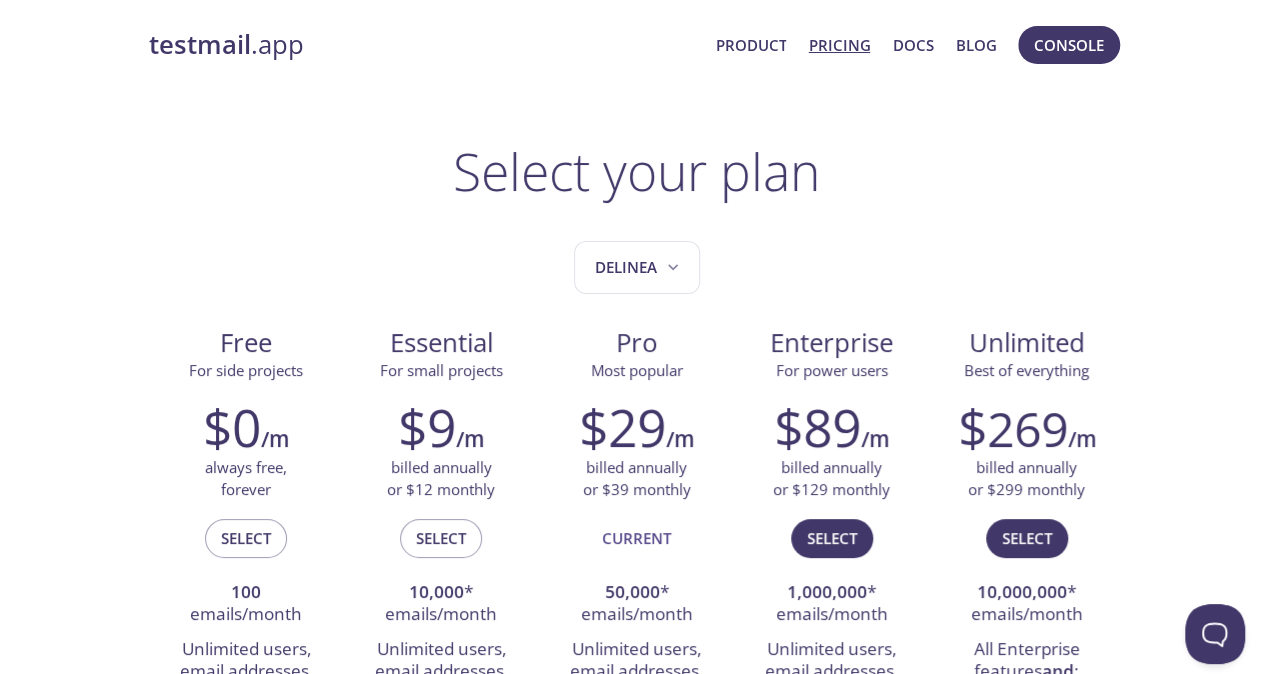 scroll, scrollTop: 0, scrollLeft: 0, axis: both 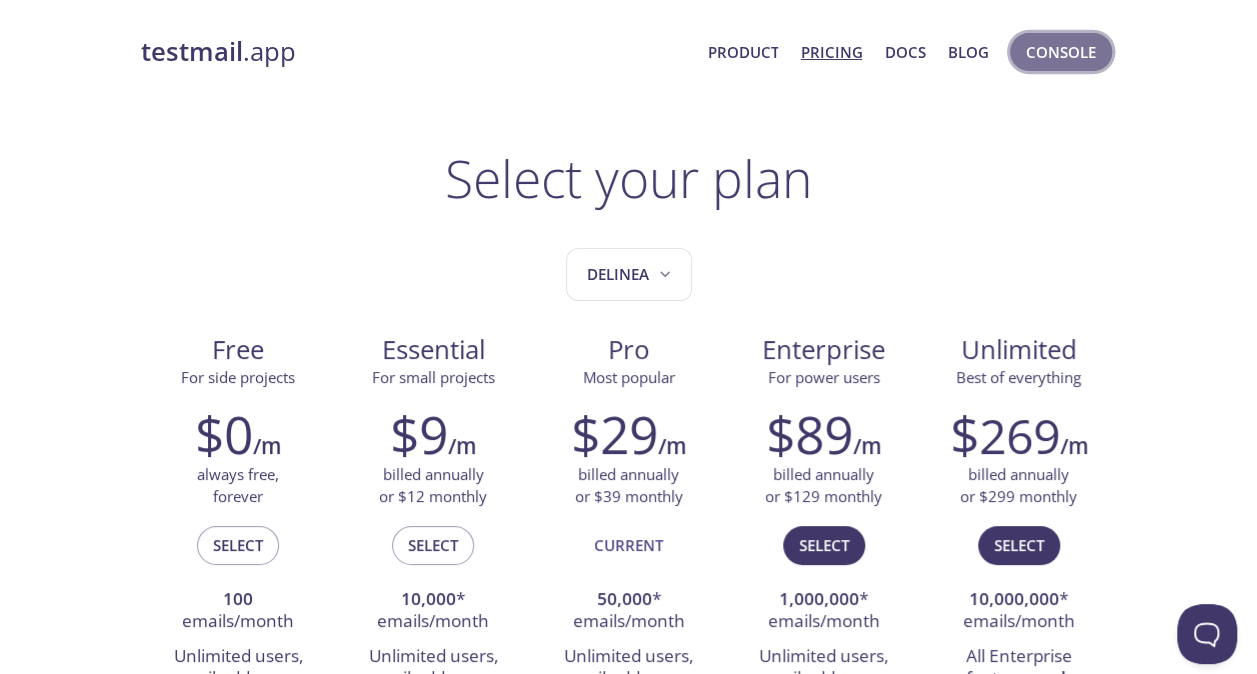 click on "Console" at bounding box center [1061, 52] 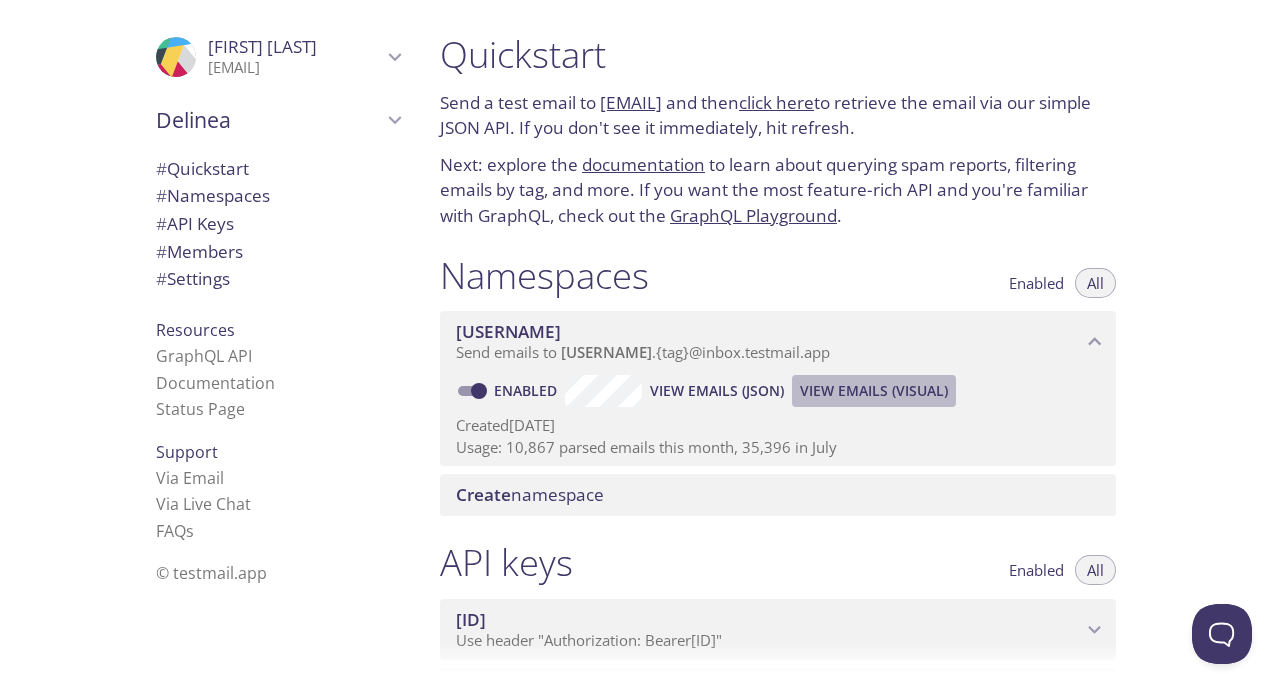 click on "View Emails (Visual)" at bounding box center (874, 391) 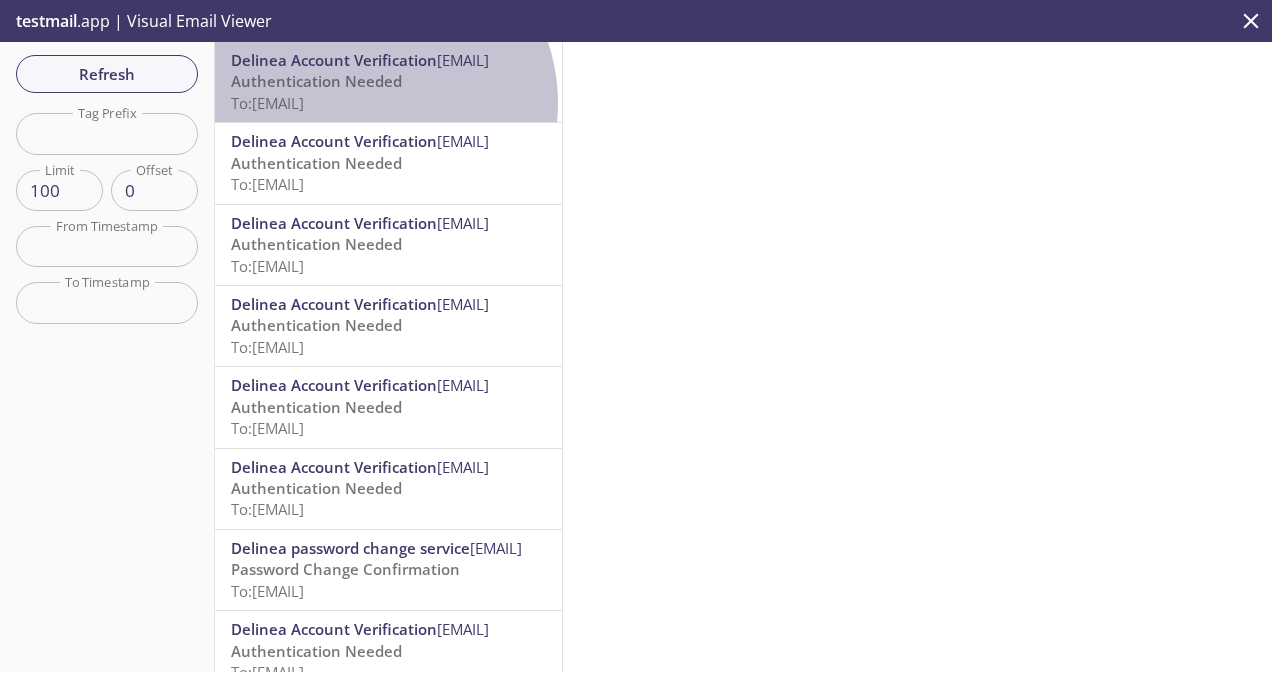click on "To:  b3wm4.mep-1754506361963@inbox.testmail.app" at bounding box center [267, 103] 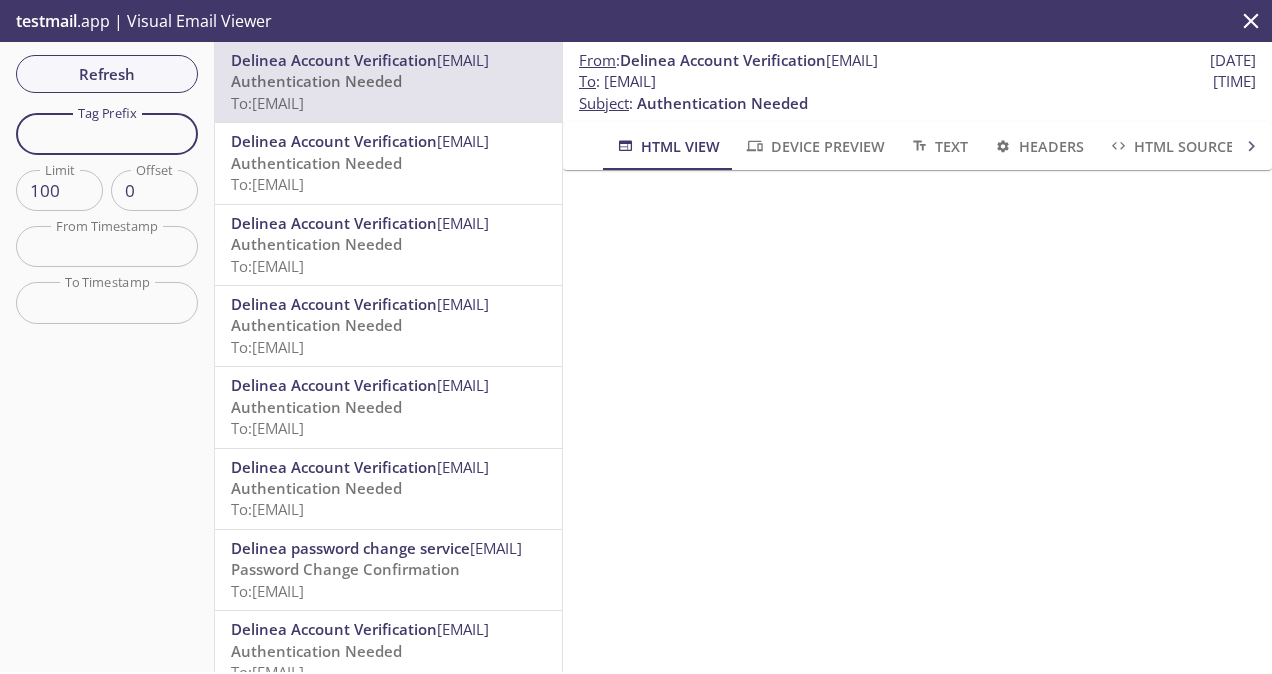 click at bounding box center (107, 133) 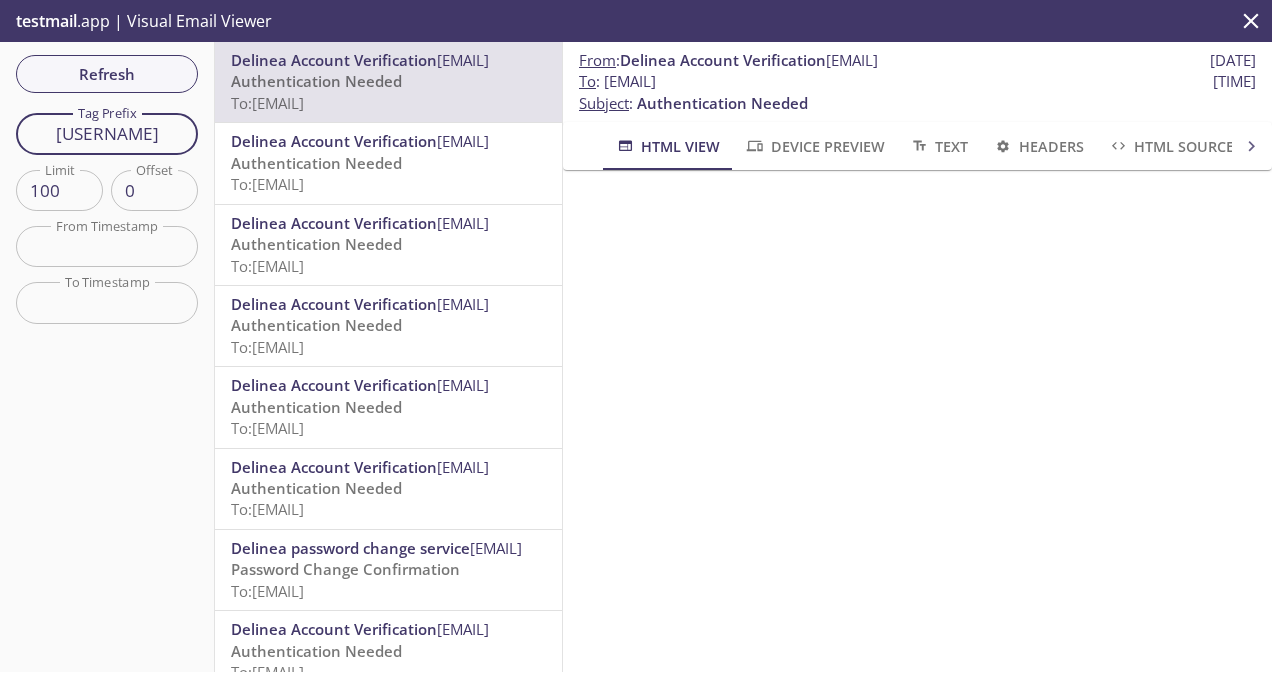 type on "mfaforemailprod" 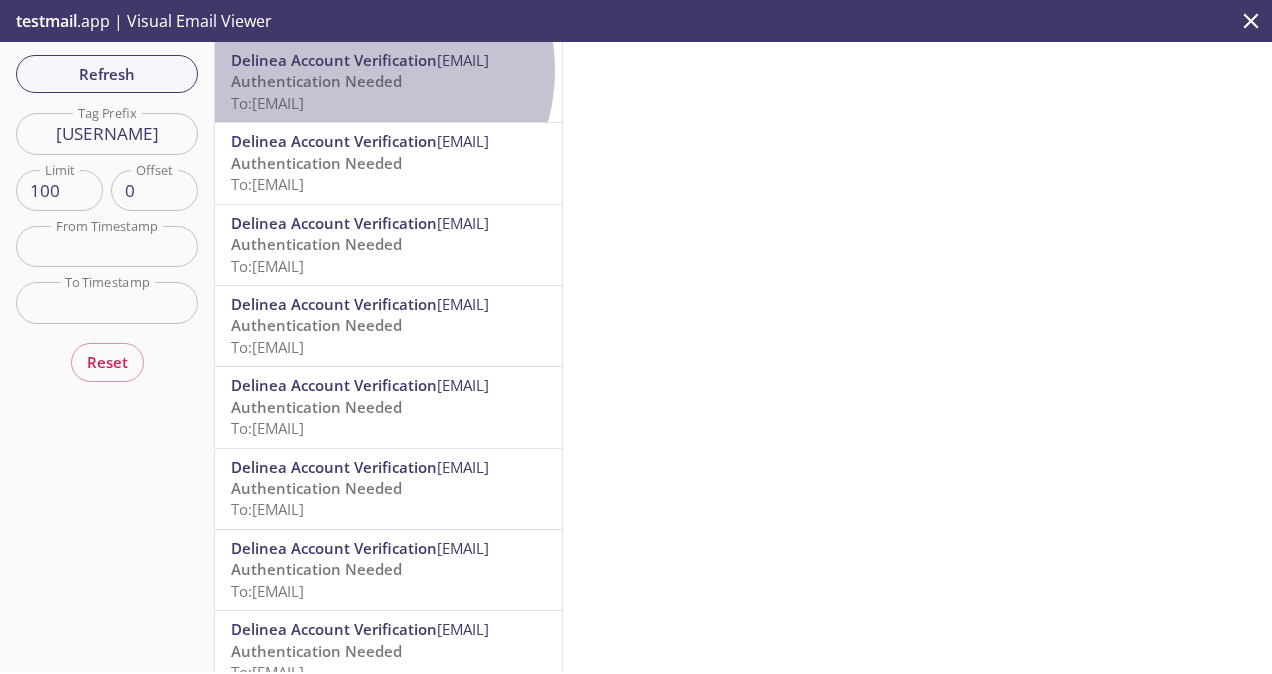 click on "Delinea Account Verification  <noreply@secureplatform.io>" at bounding box center (388, 60) 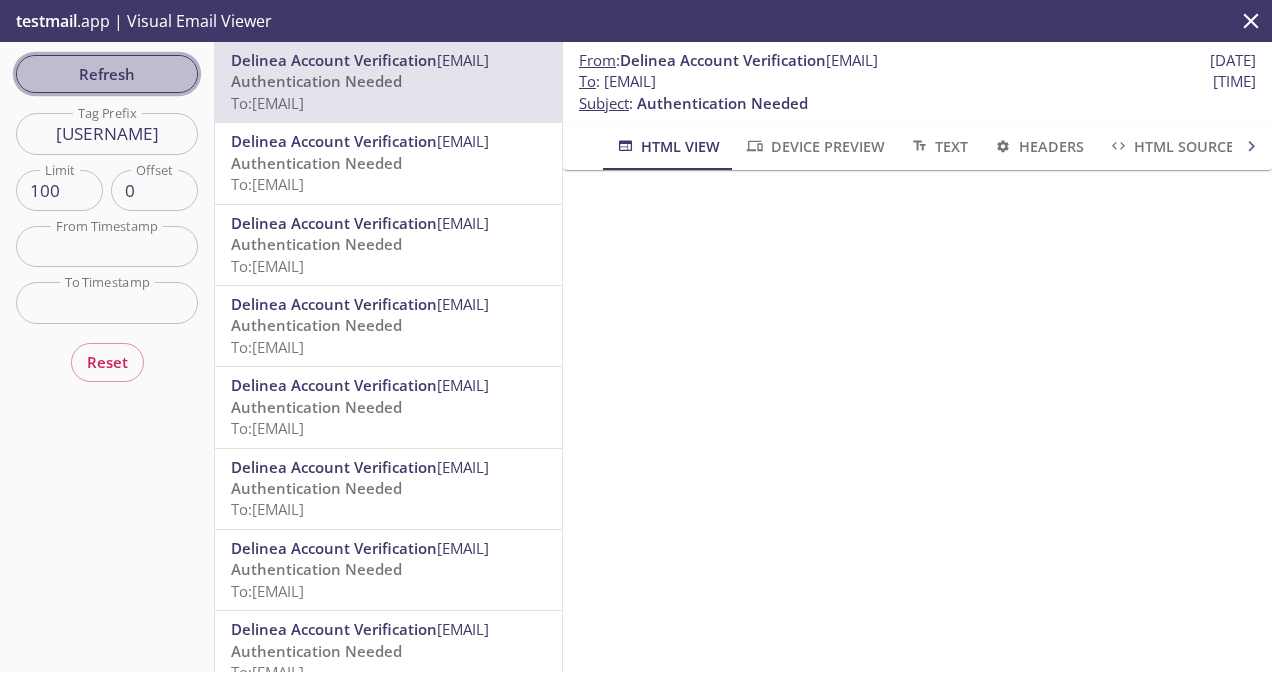 click on "Refresh" at bounding box center [107, 74] 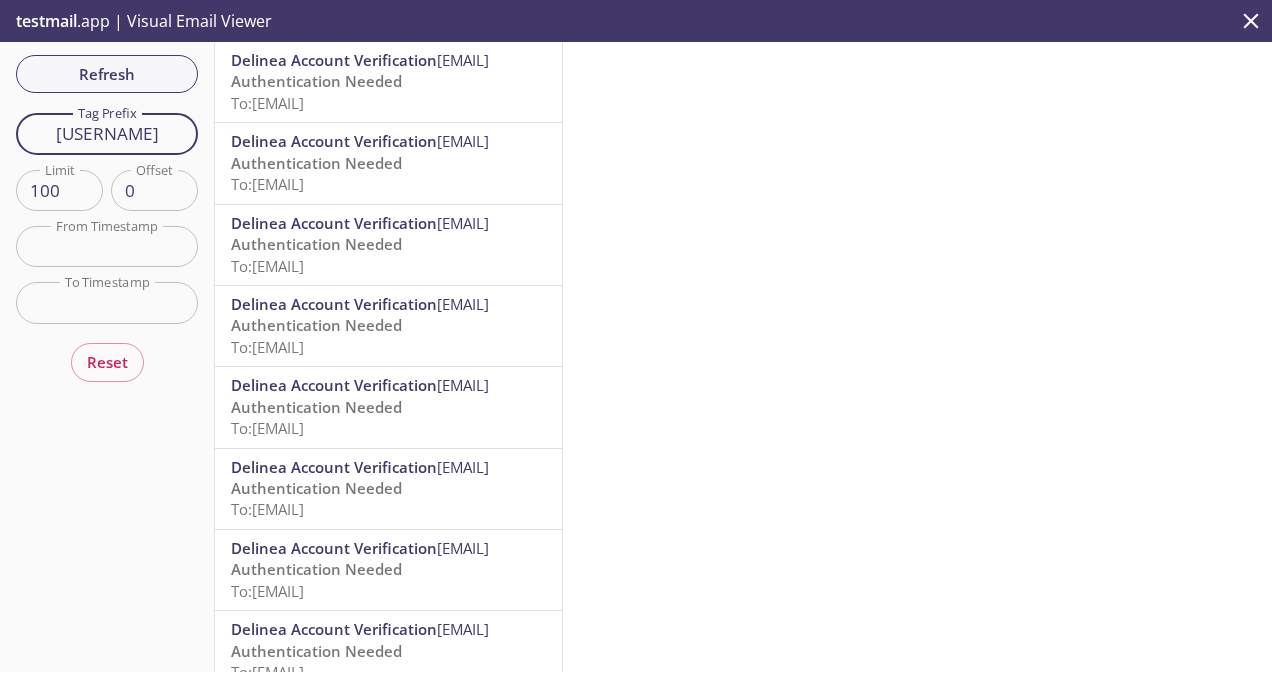 click on "mfaforemailprod" at bounding box center [107, 133] 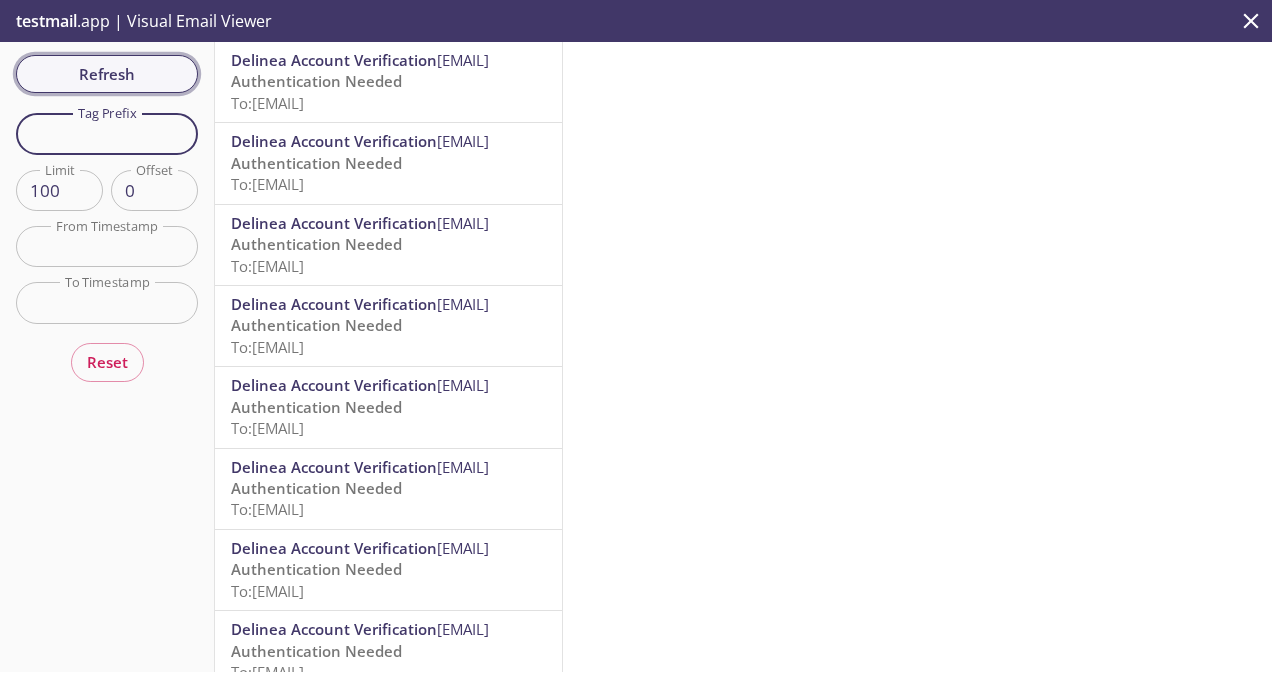 type 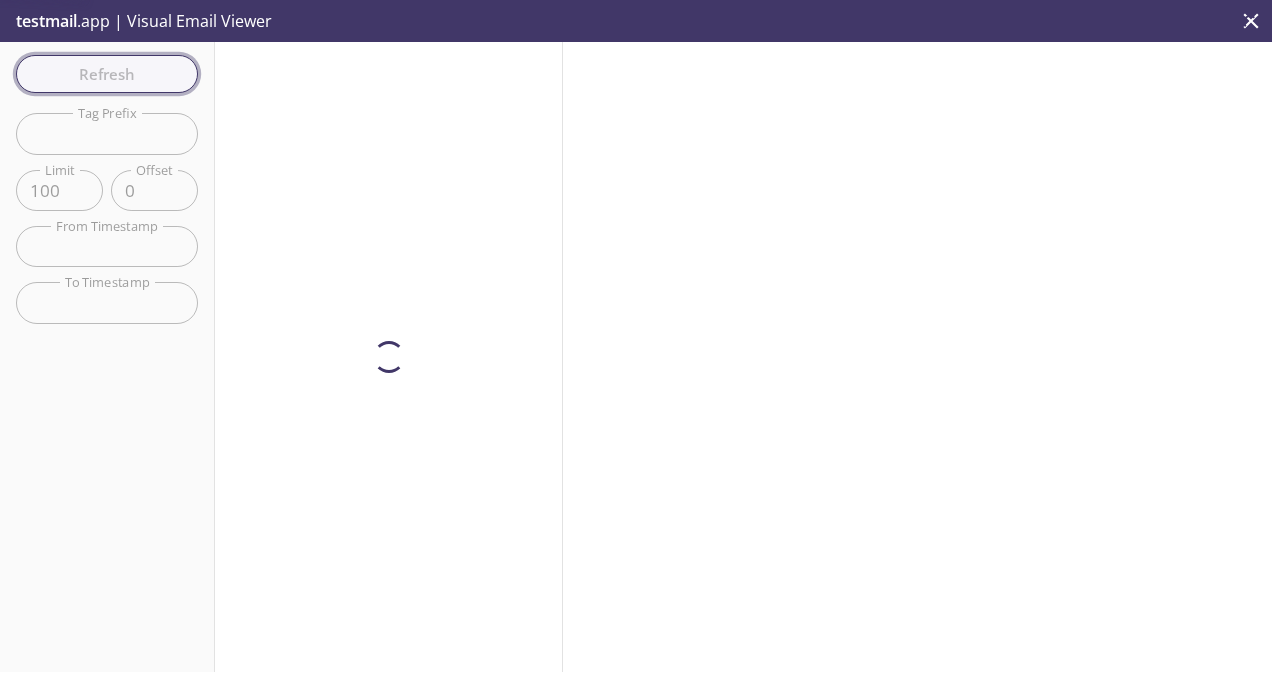 click on "Refresh Filters Tag Prefix Tag Prefix Limit 100 Limit Offset 0 Offset From Timestamp From Timestamp To Timestamp To Timestamp Reset" at bounding box center (107, 357) 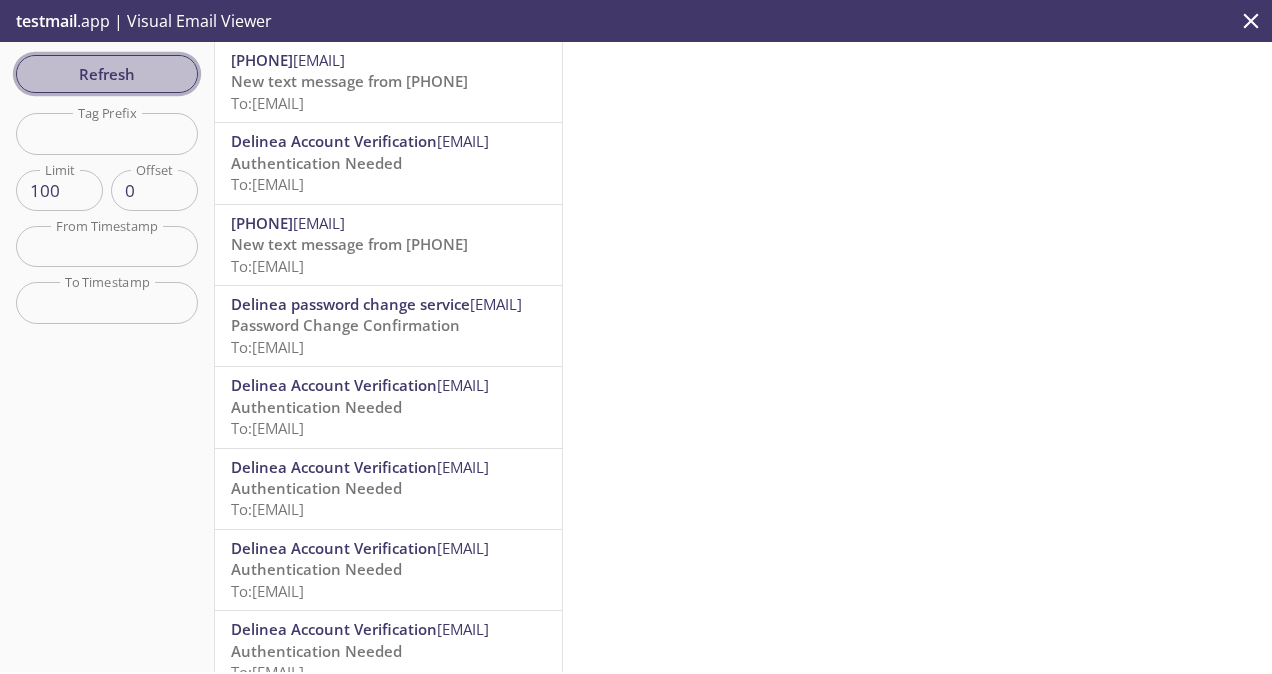 click on "Refresh" at bounding box center [107, 74] 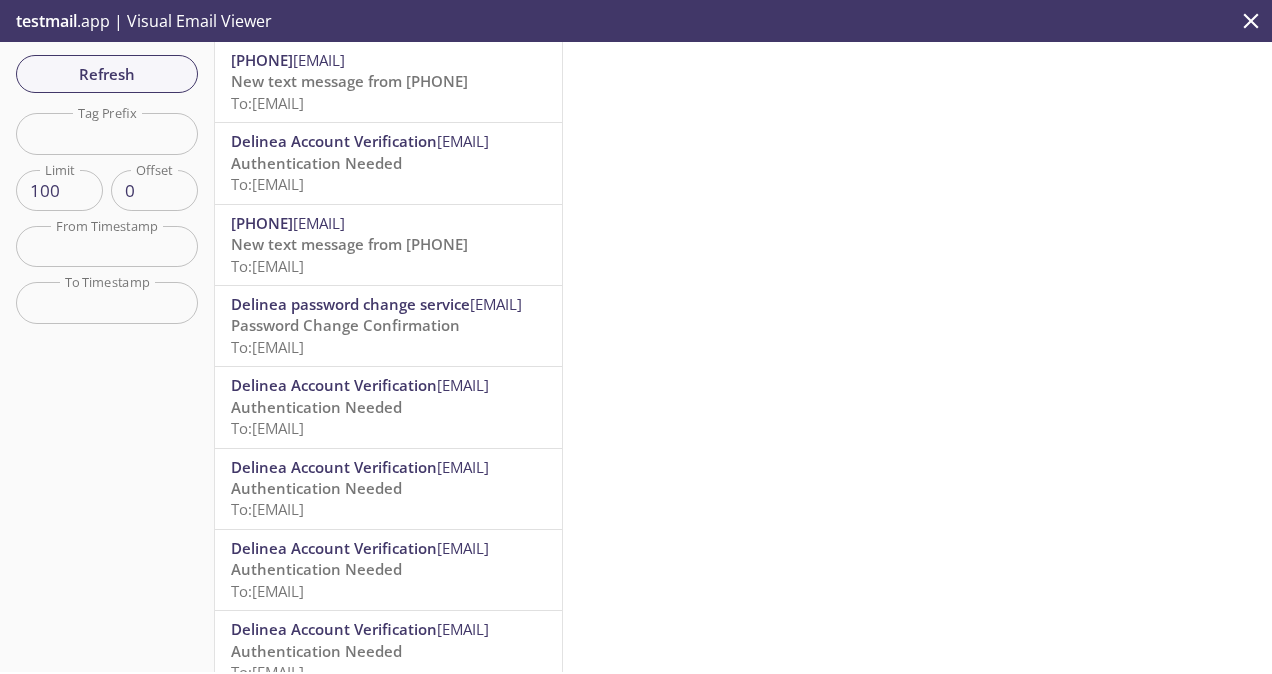 click at bounding box center [917, 357] 